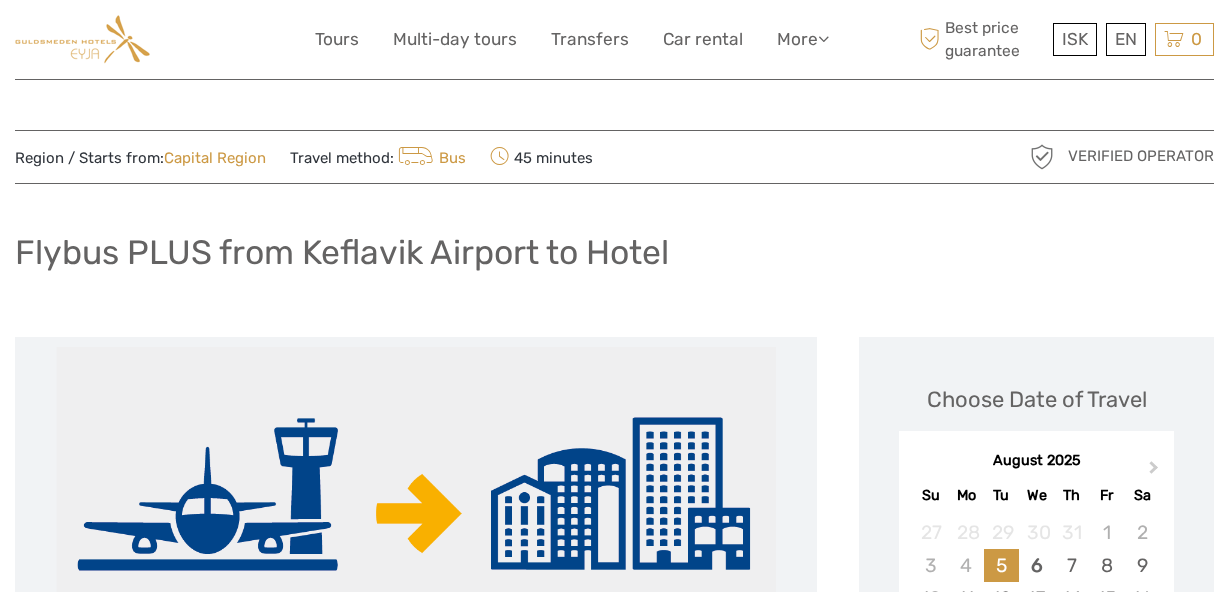 scroll, scrollTop: 0, scrollLeft: 0, axis: both 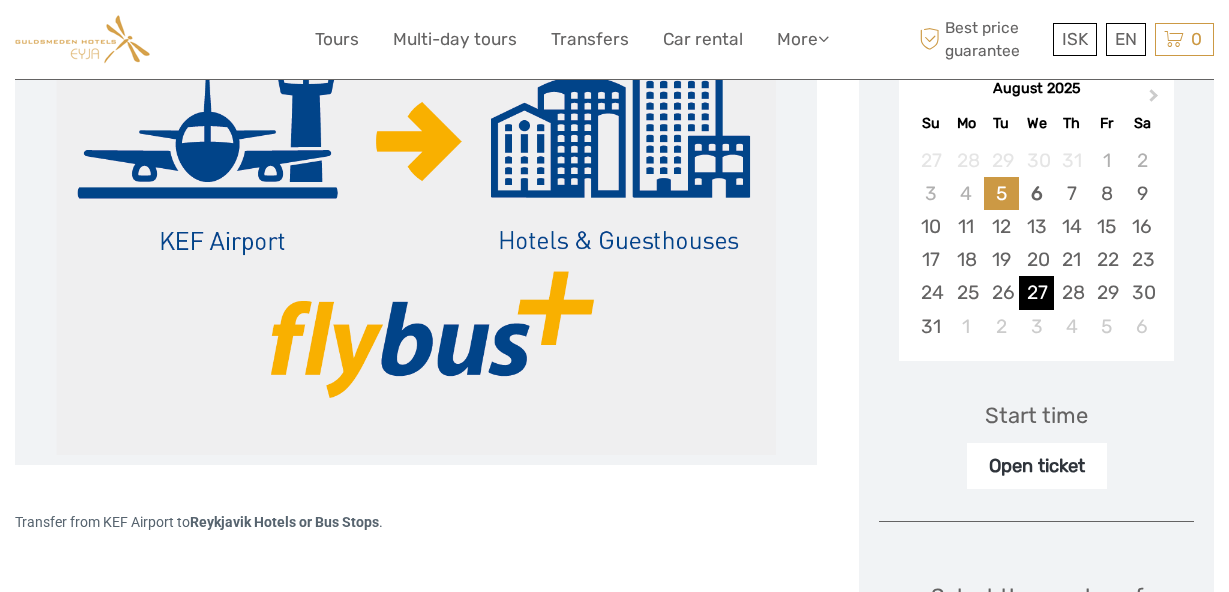 click on "27" at bounding box center (1036, 292) 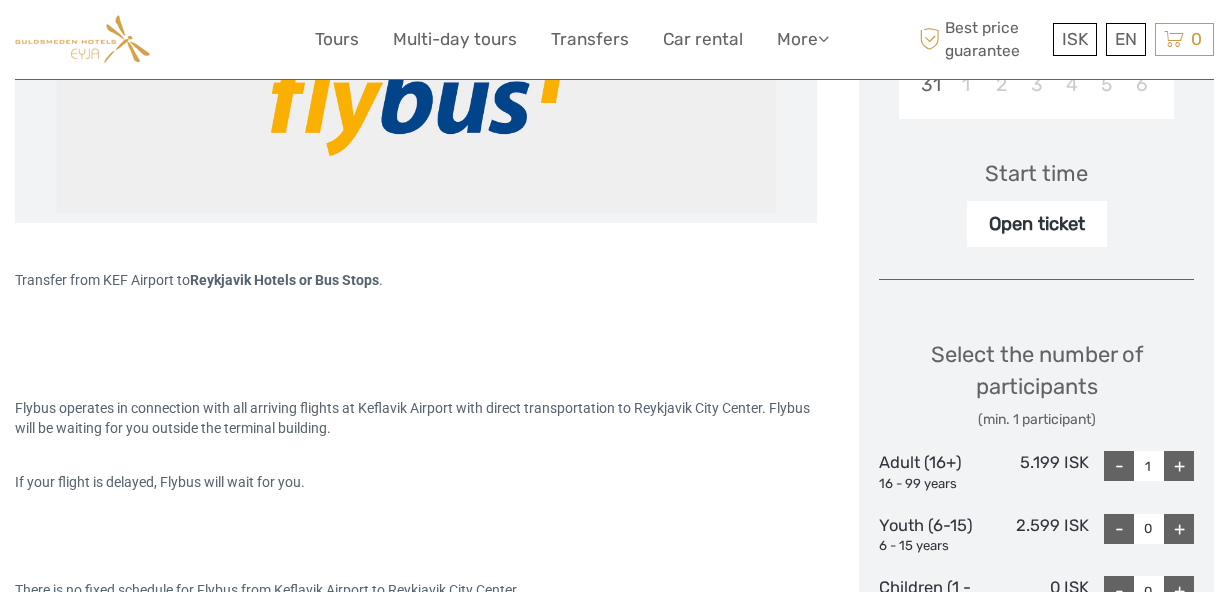 scroll, scrollTop: 618, scrollLeft: 0, axis: vertical 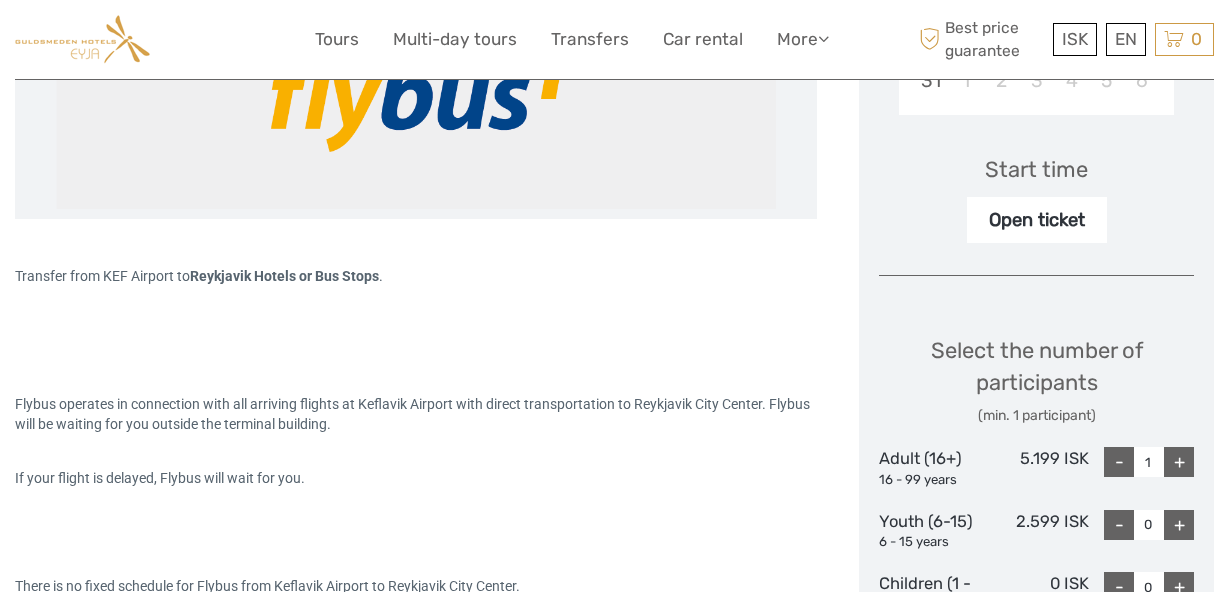 click on "+" at bounding box center (1179, 462) 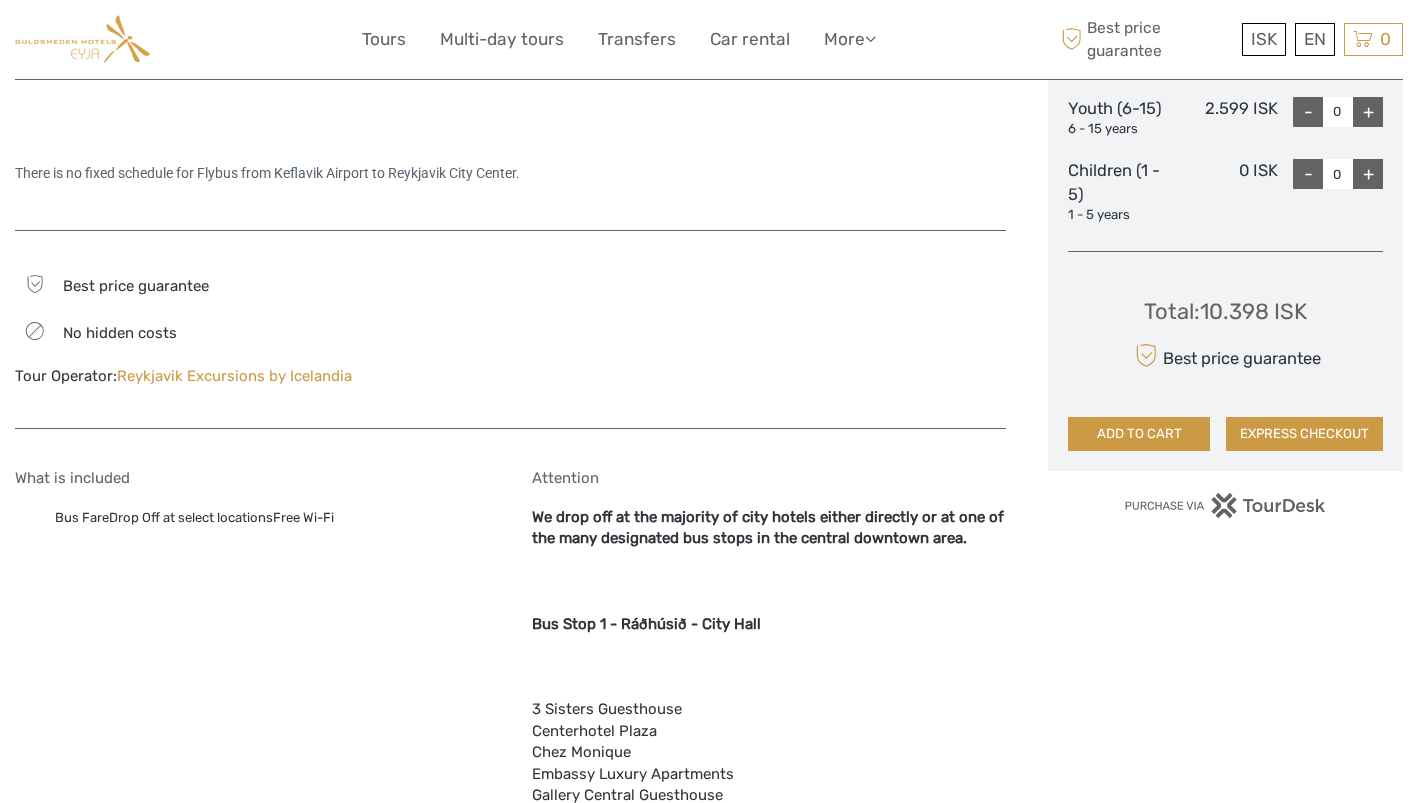 scroll, scrollTop: 1061, scrollLeft: 0, axis: vertical 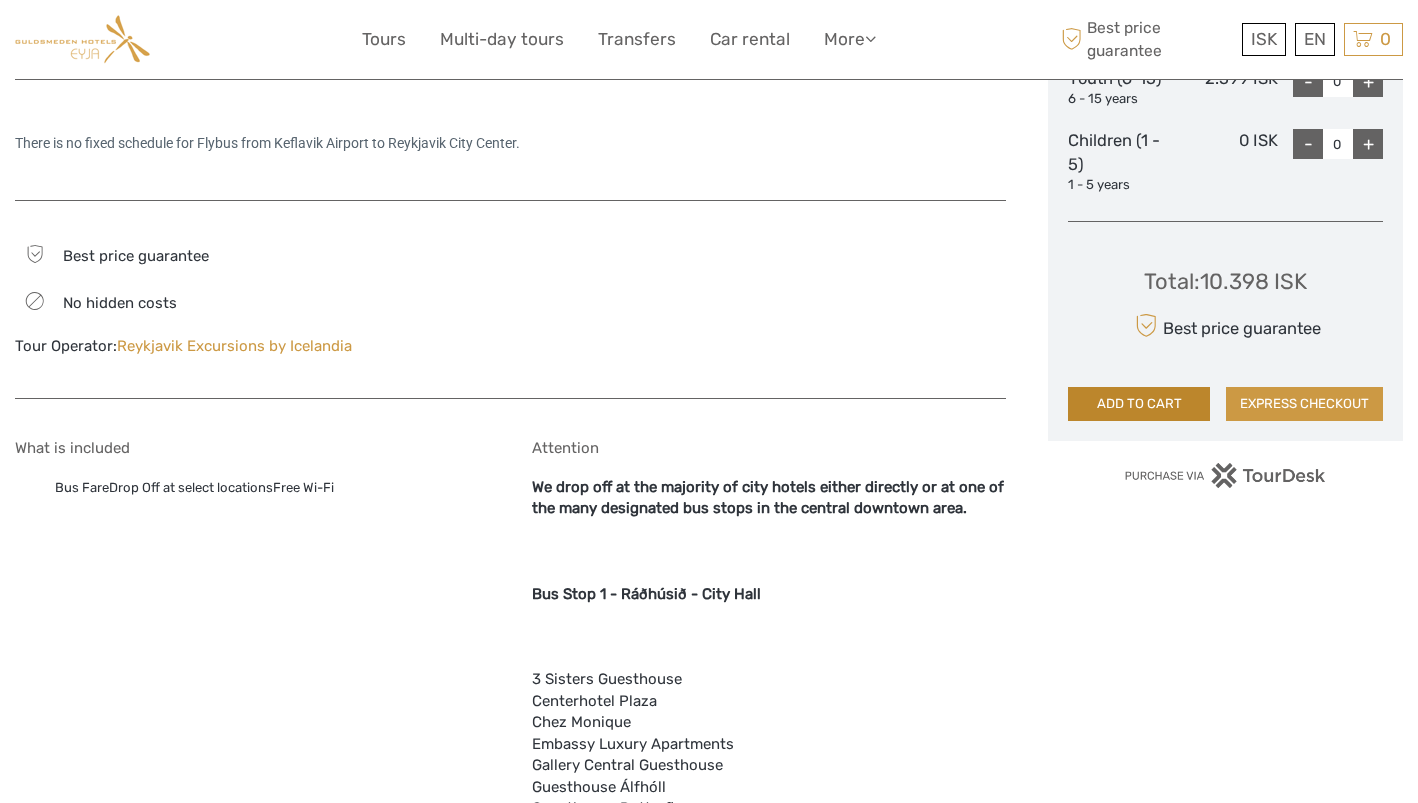 click on "ADD TO CART" at bounding box center (1139, 404) 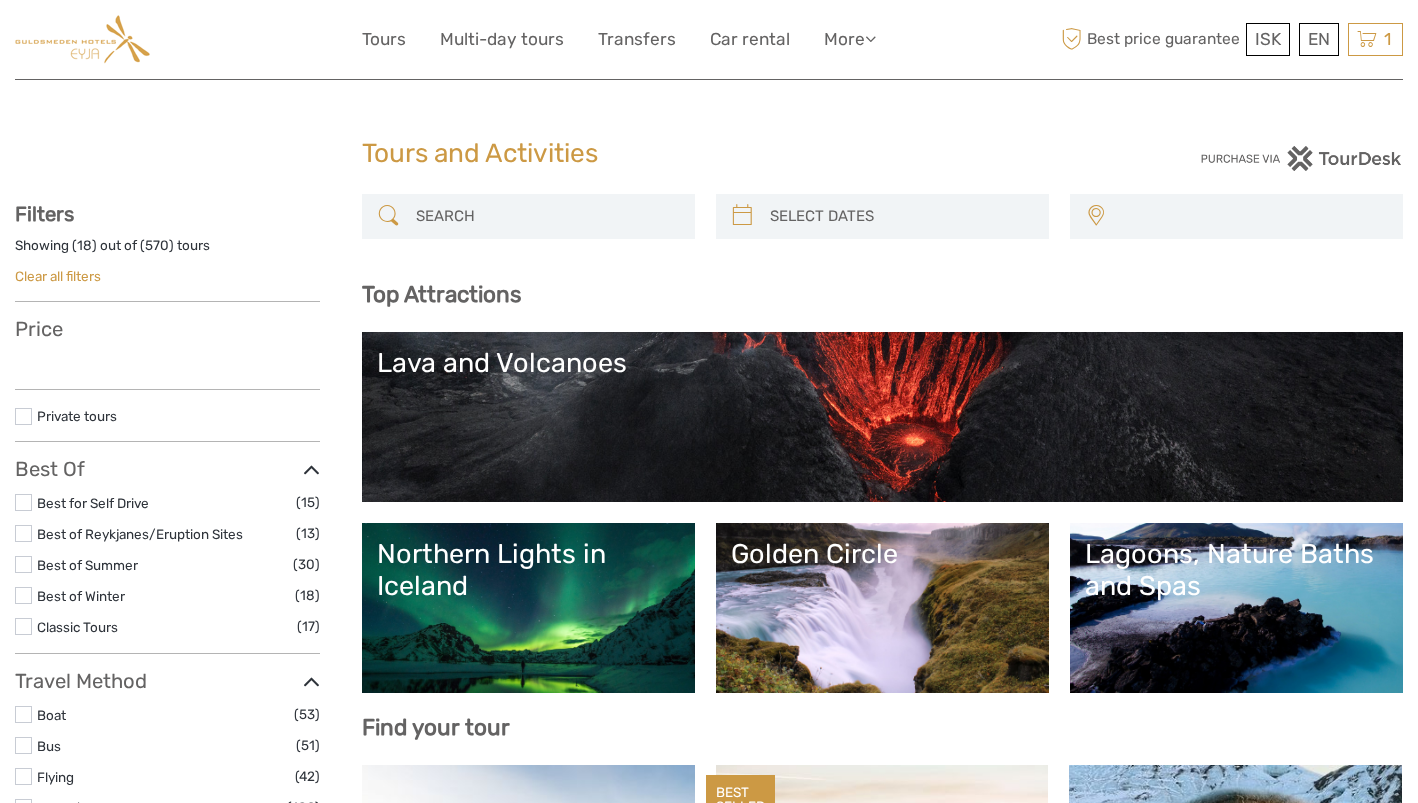 select 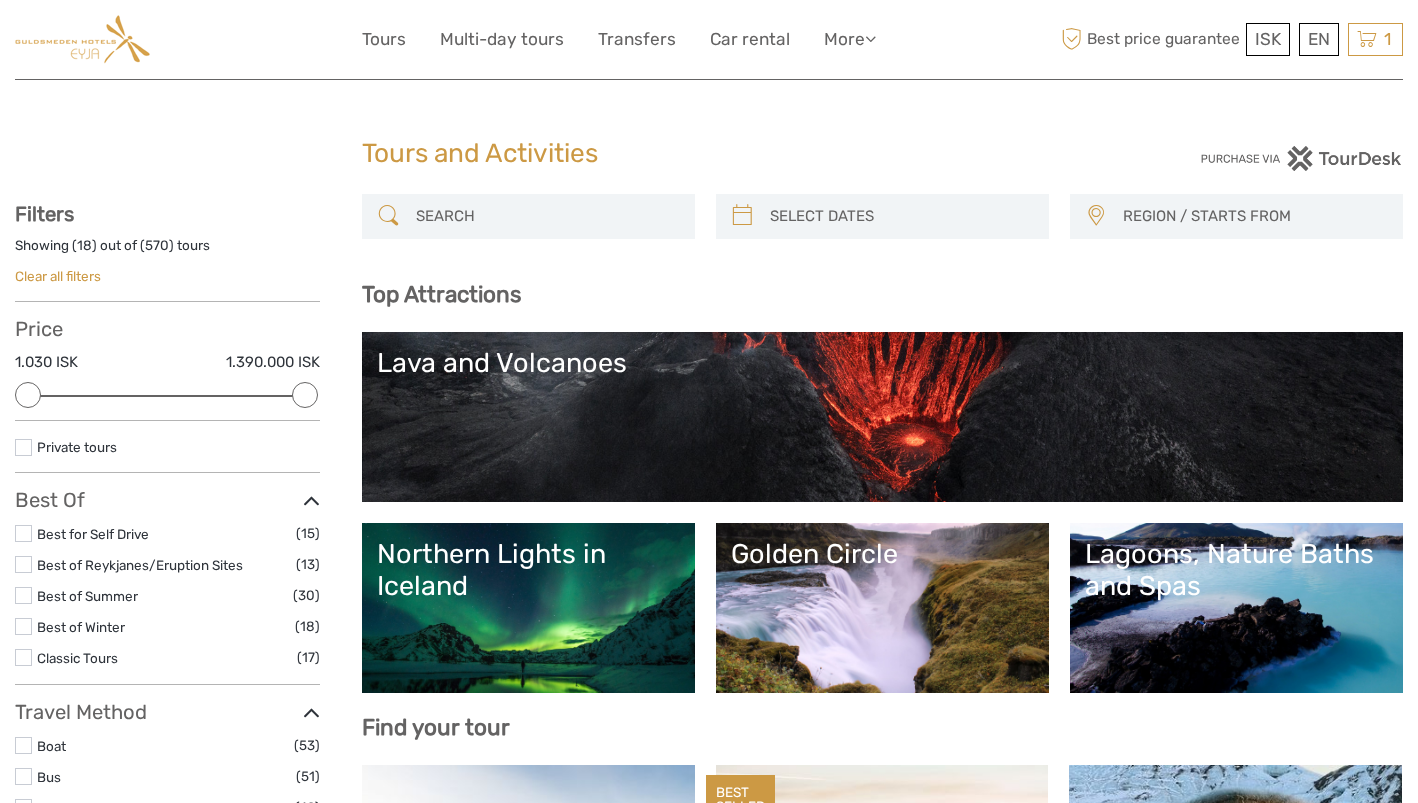 scroll, scrollTop: 0, scrollLeft: 0, axis: both 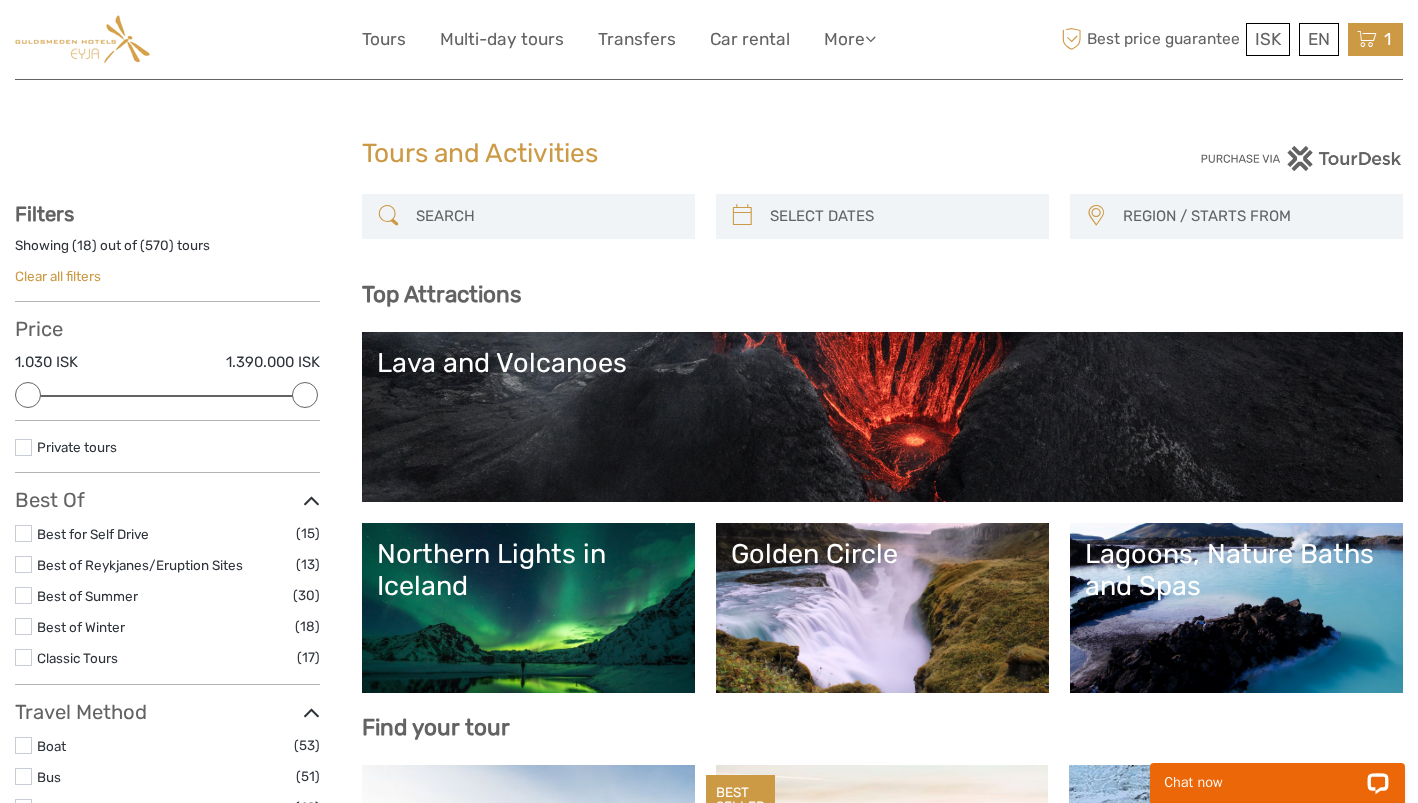 click on "1
Items
Flybus PLUS from Keflavik Airport to Hotel
2x Adult (16+)
Wednesday, 27 August 2025 - 12:00 AM
10.398 ISK
Total
10.398 ISK
Checkout
The shopping cart is empty." at bounding box center (1375, 39) 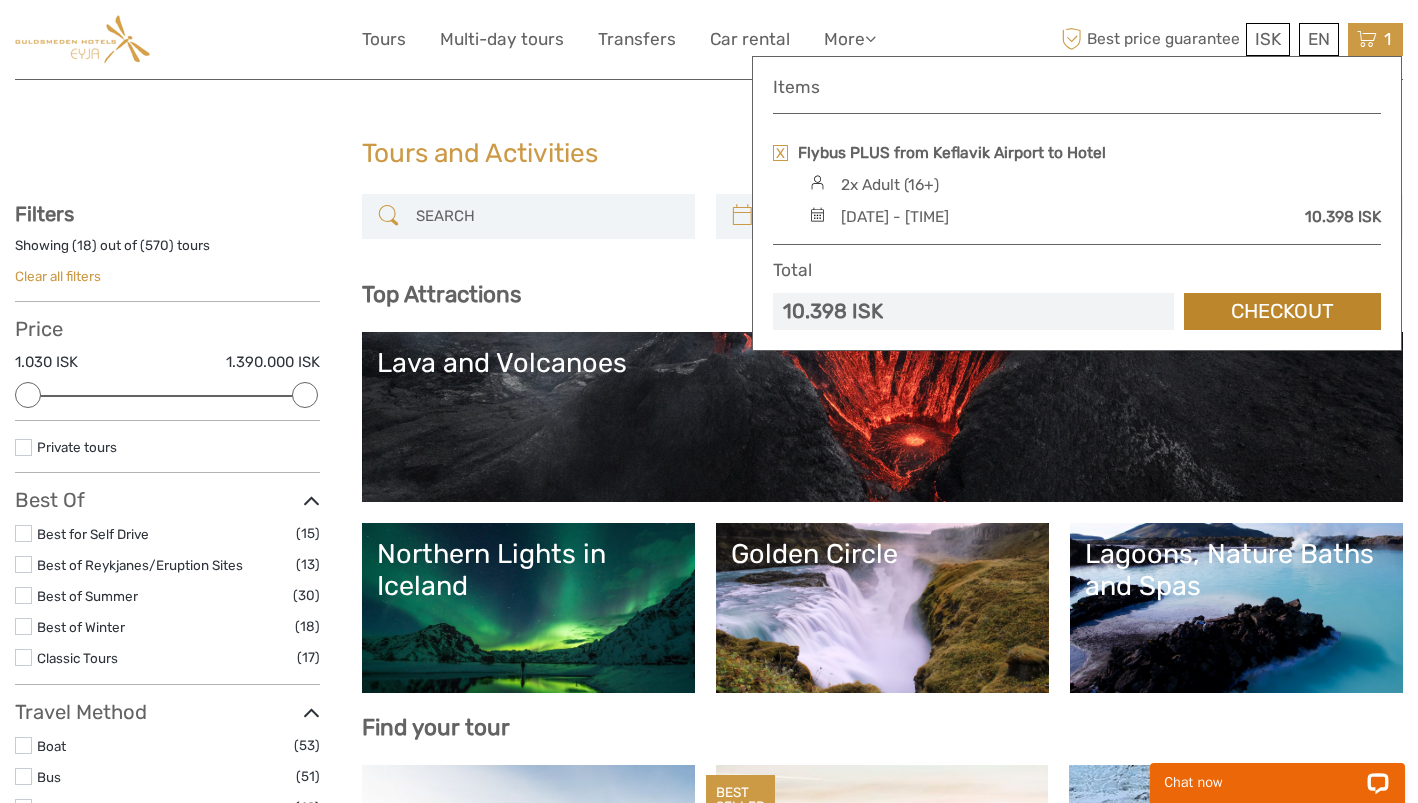 click on "Checkout" at bounding box center [1282, 311] 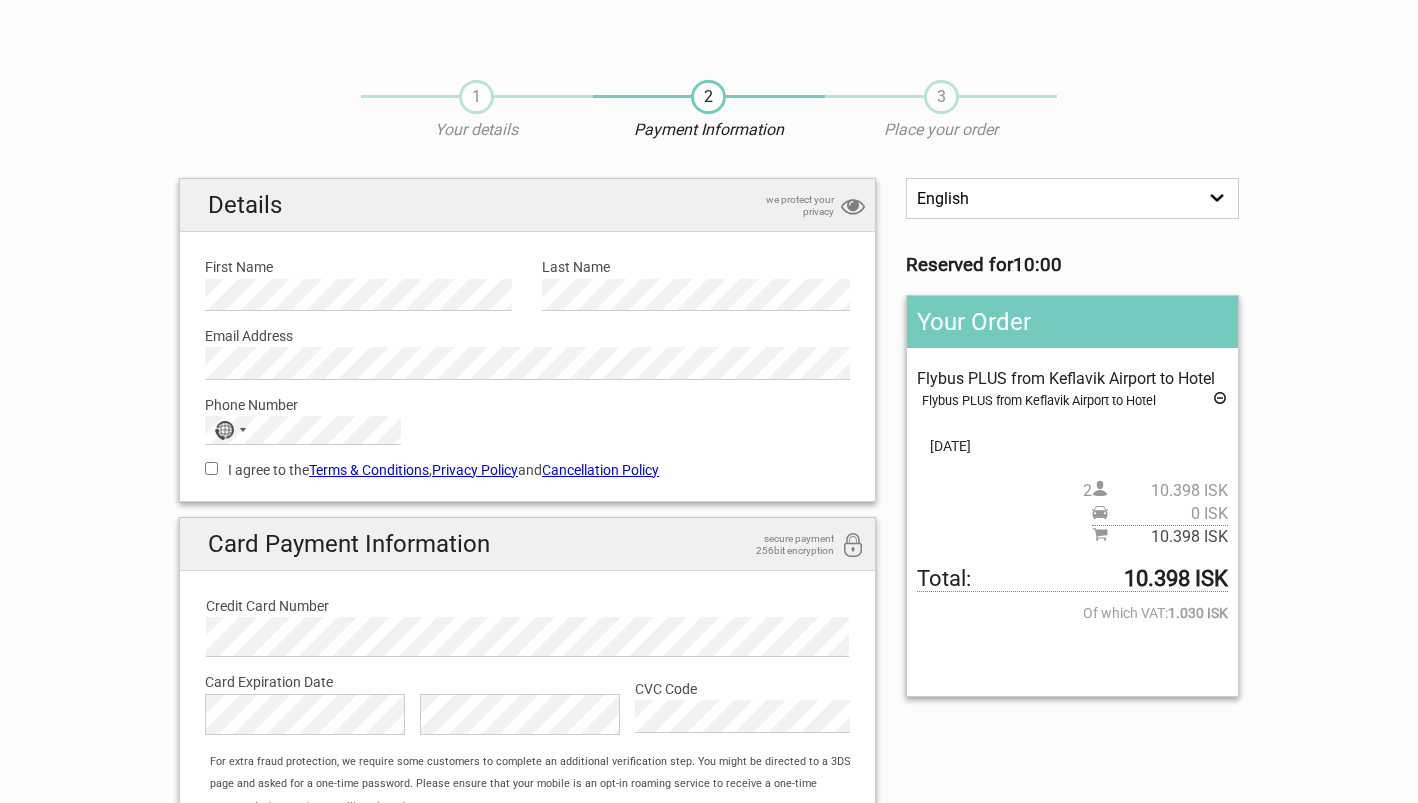 scroll, scrollTop: 0, scrollLeft: 0, axis: both 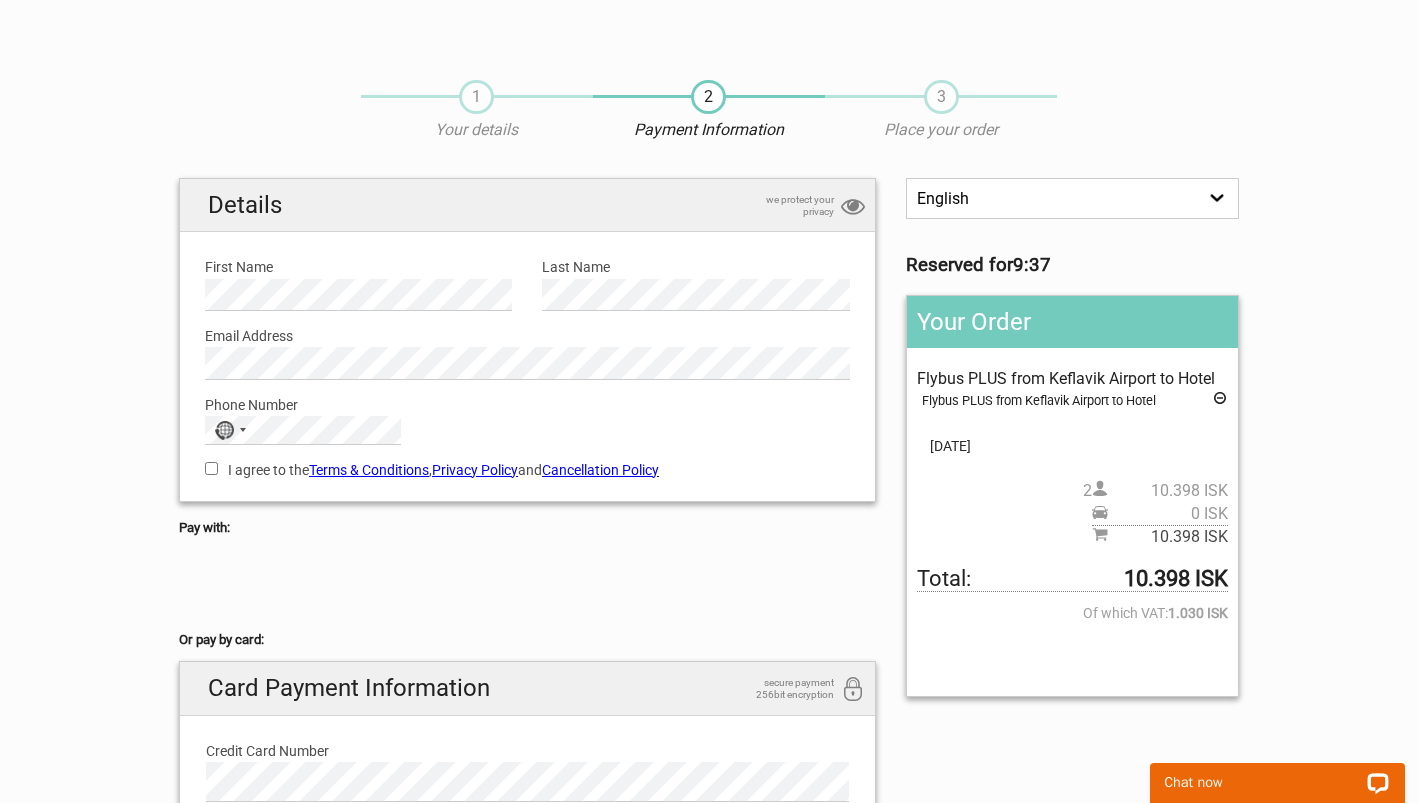 click on "I agree to the  Terms & Conditions ,  Privacy Policy  and  Cancellation Policy" at bounding box center [211, 468] 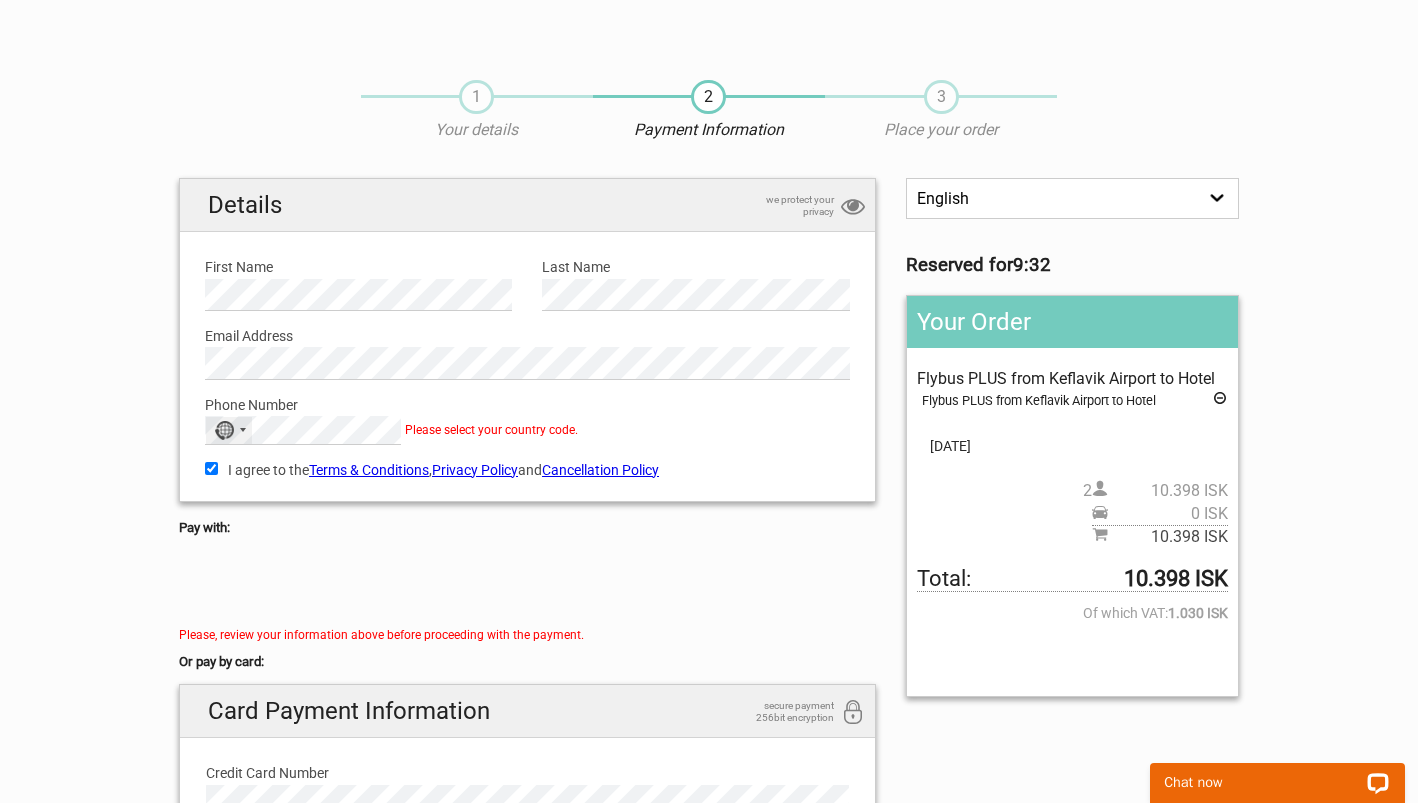 click on "No country selected" at bounding box center [224, 430] 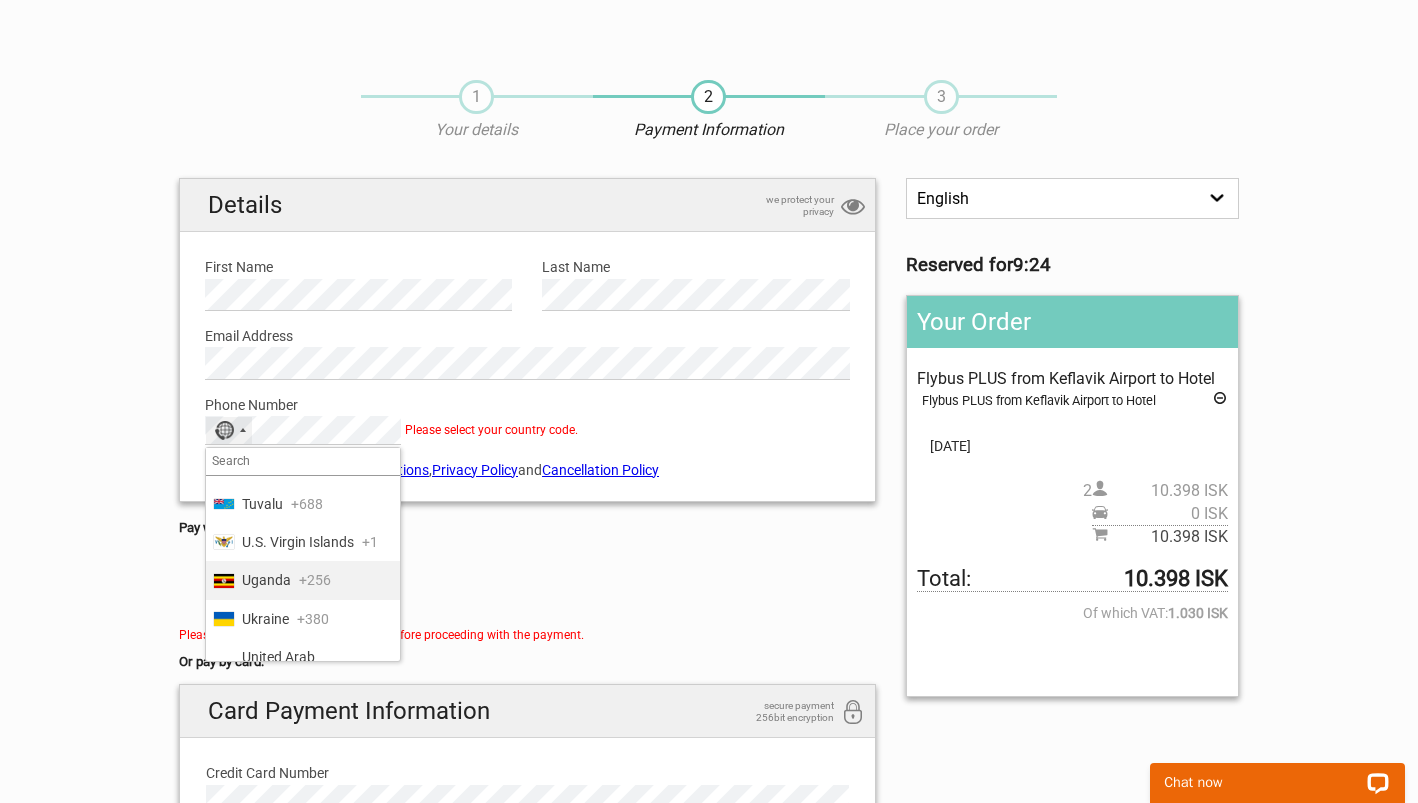 scroll, scrollTop: 9062, scrollLeft: 0, axis: vertical 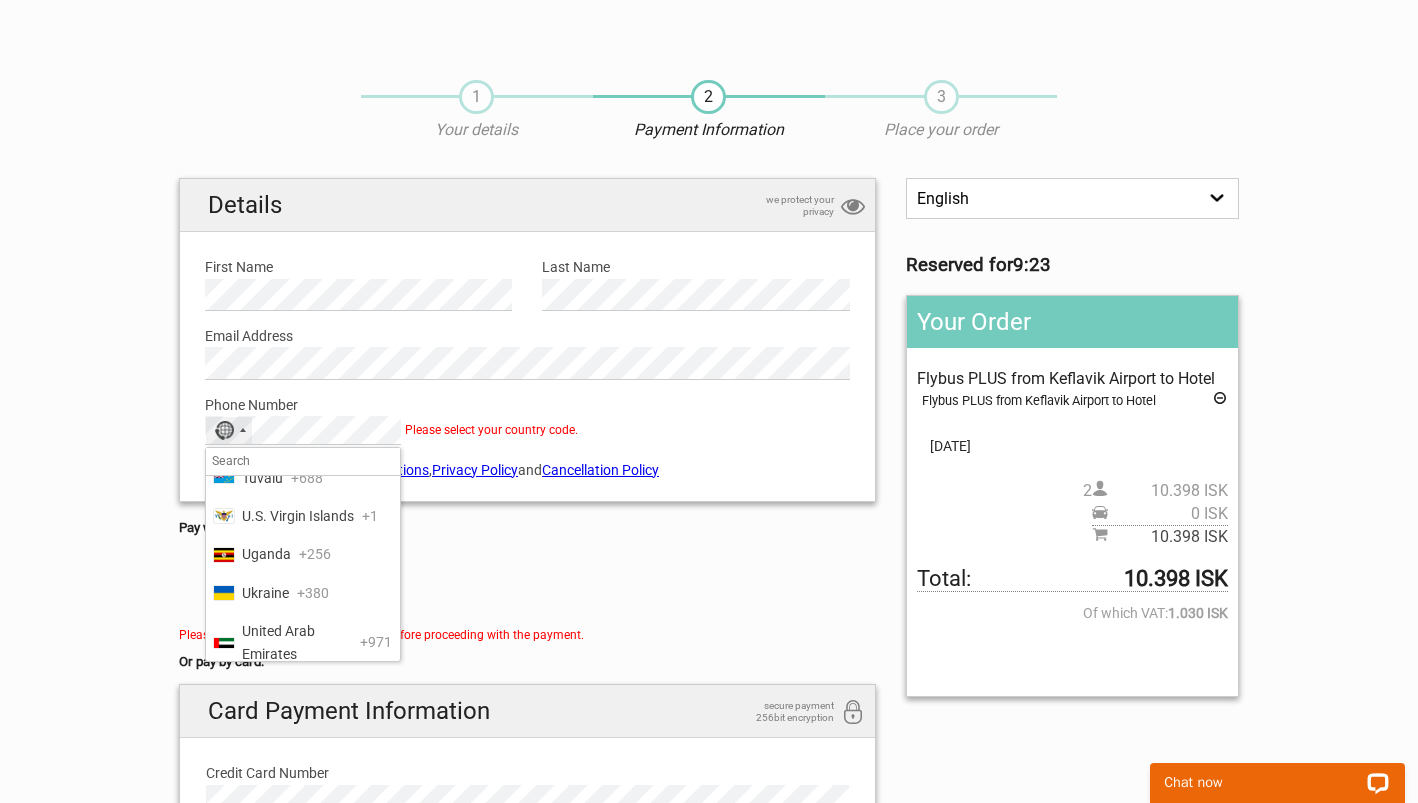 click on "United States" at bounding box center (283, 730) 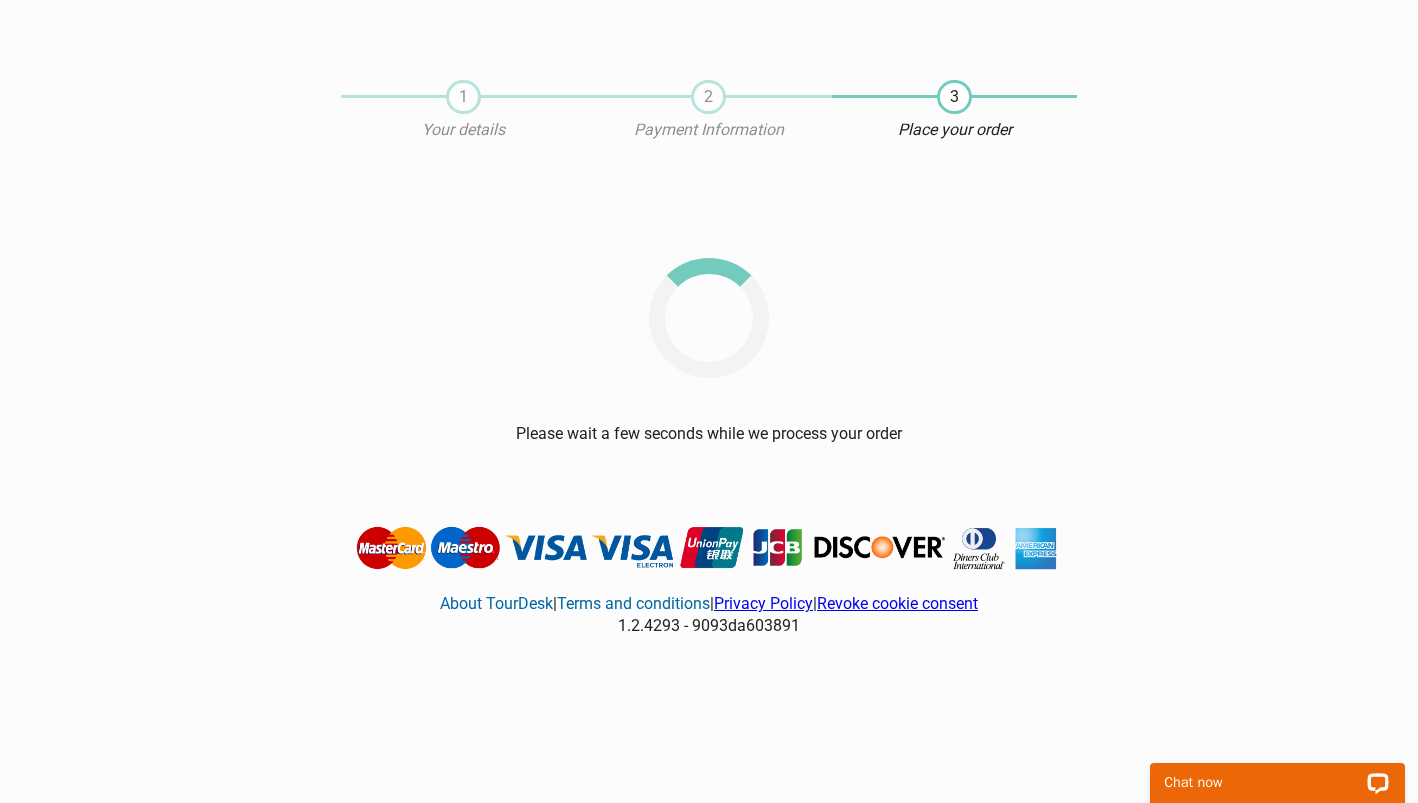 scroll, scrollTop: 0, scrollLeft: 0, axis: both 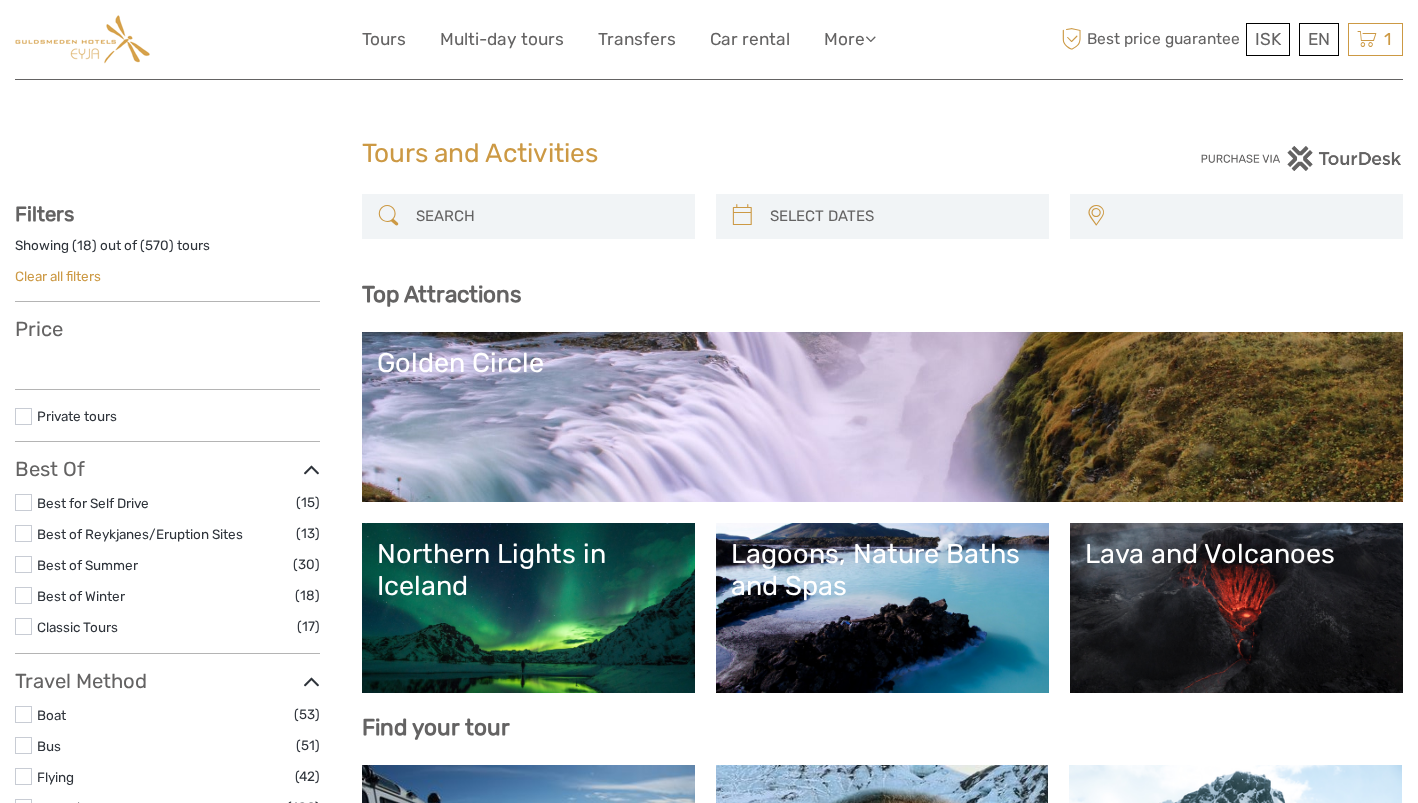 select 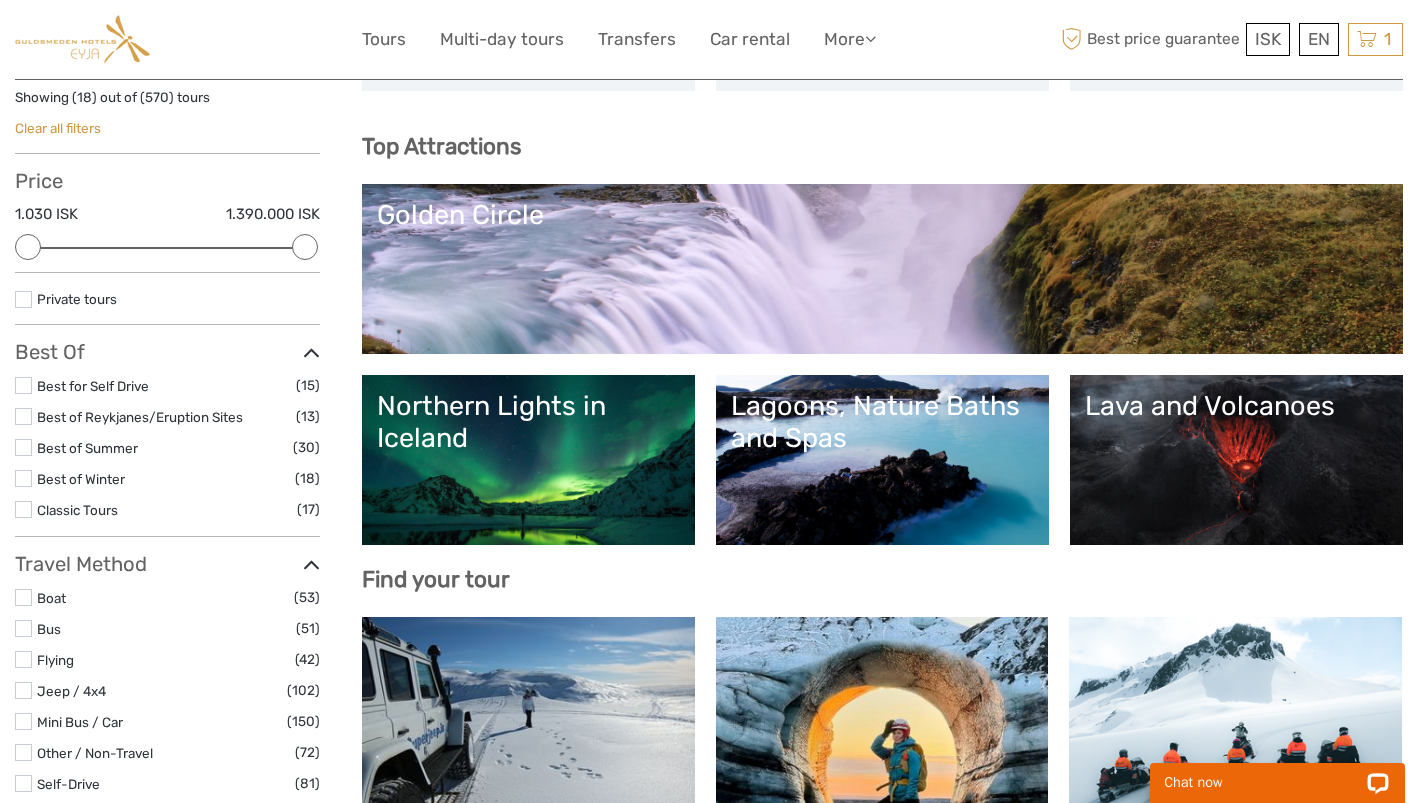 scroll, scrollTop: 168, scrollLeft: 0, axis: vertical 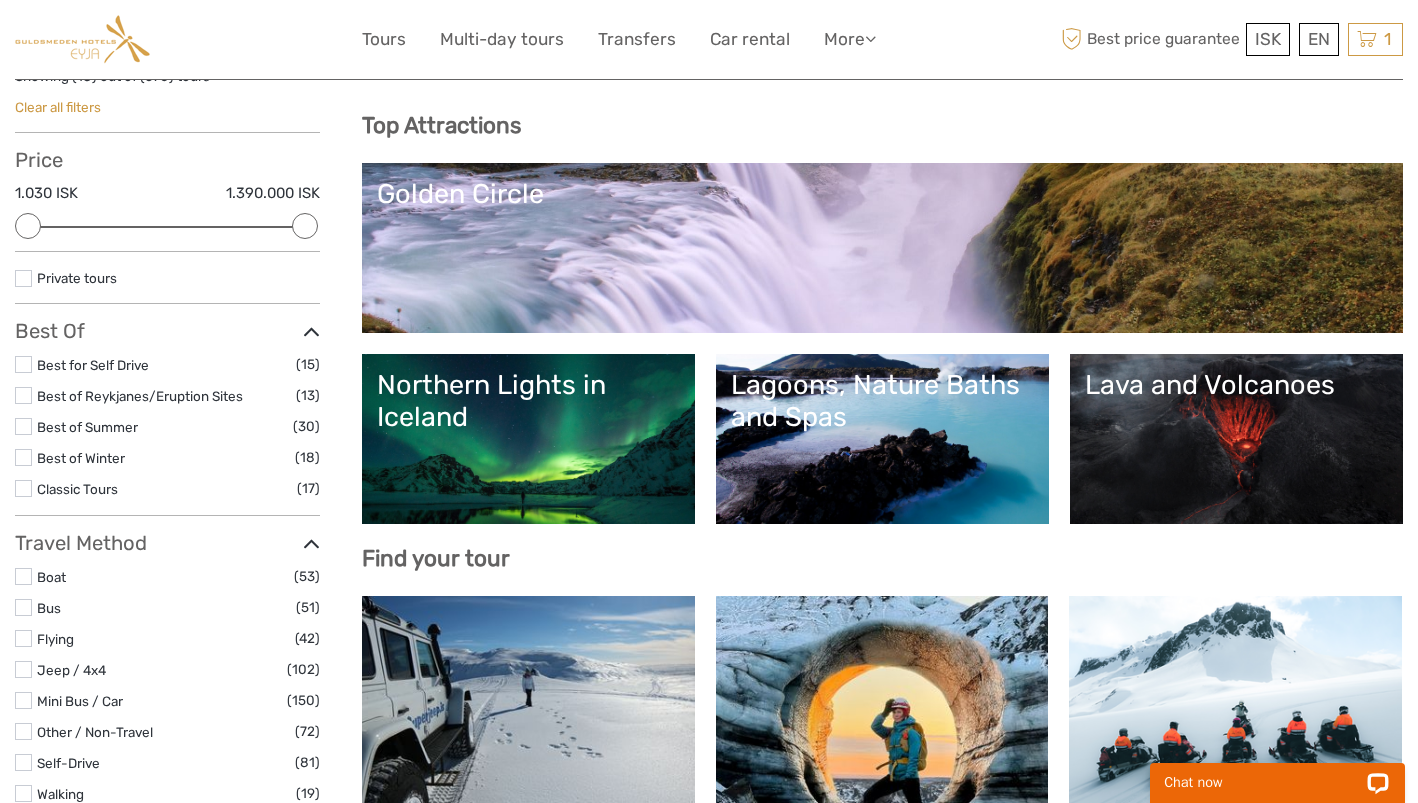 click on "Lagoons, Nature Baths and Spas" at bounding box center (882, 401) 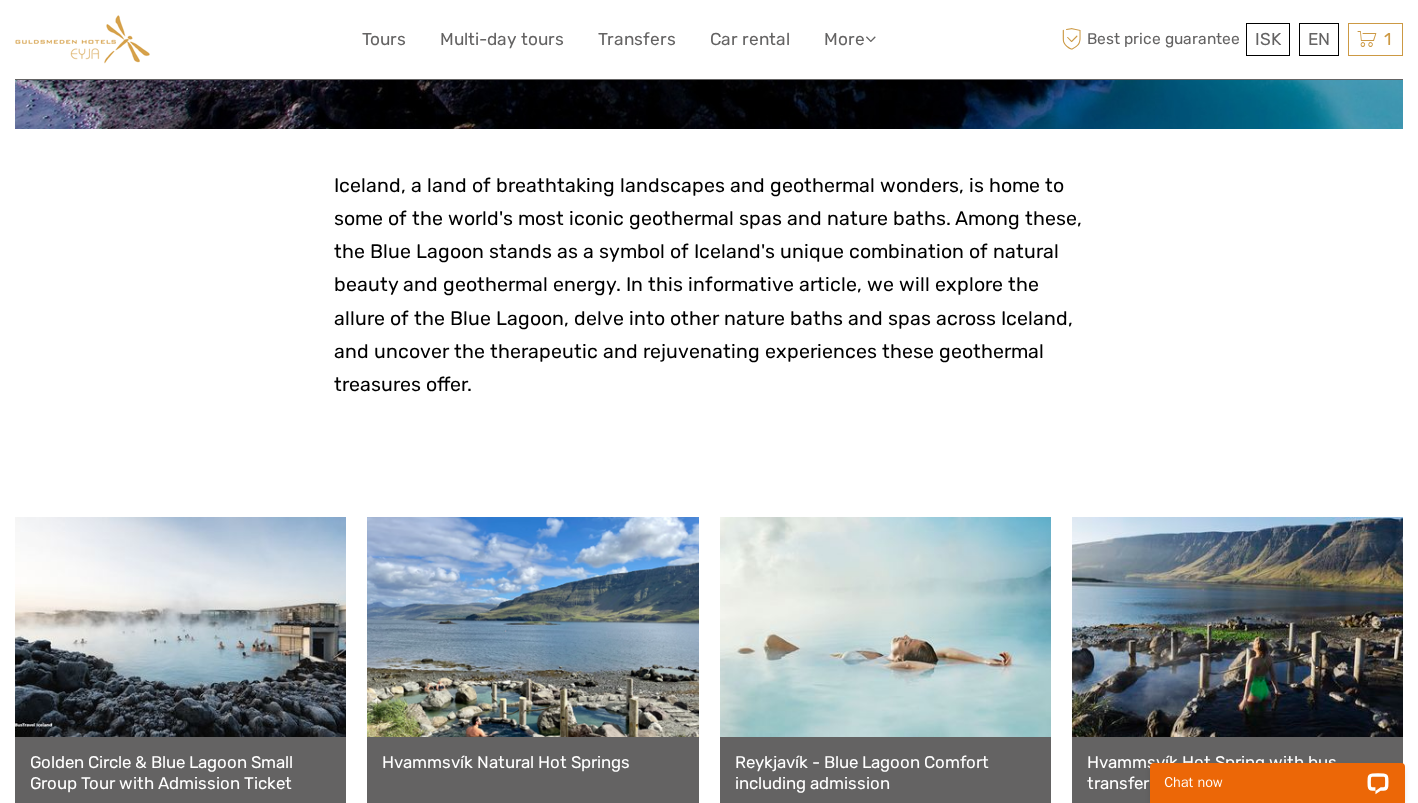 scroll, scrollTop: 505, scrollLeft: 0, axis: vertical 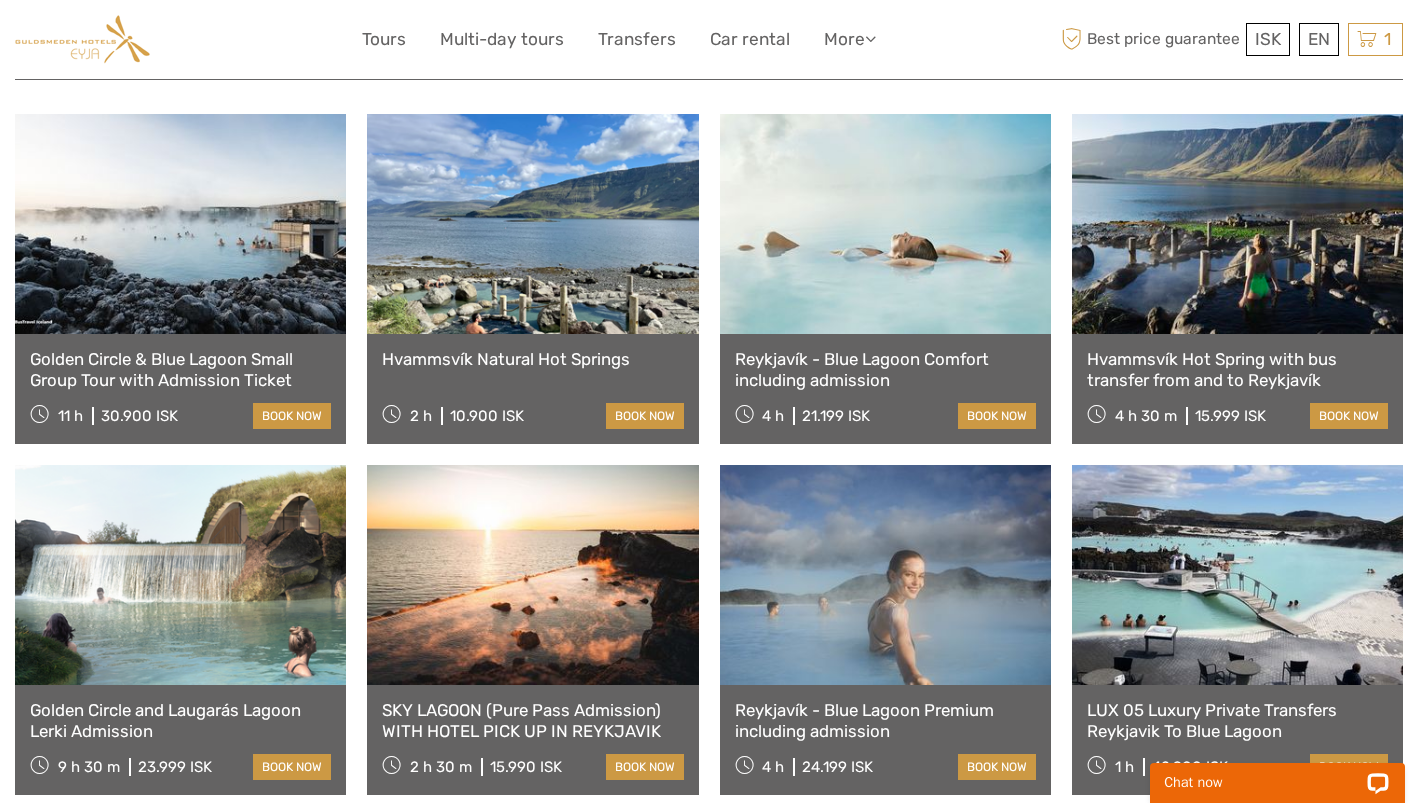 click at bounding box center [885, 224] 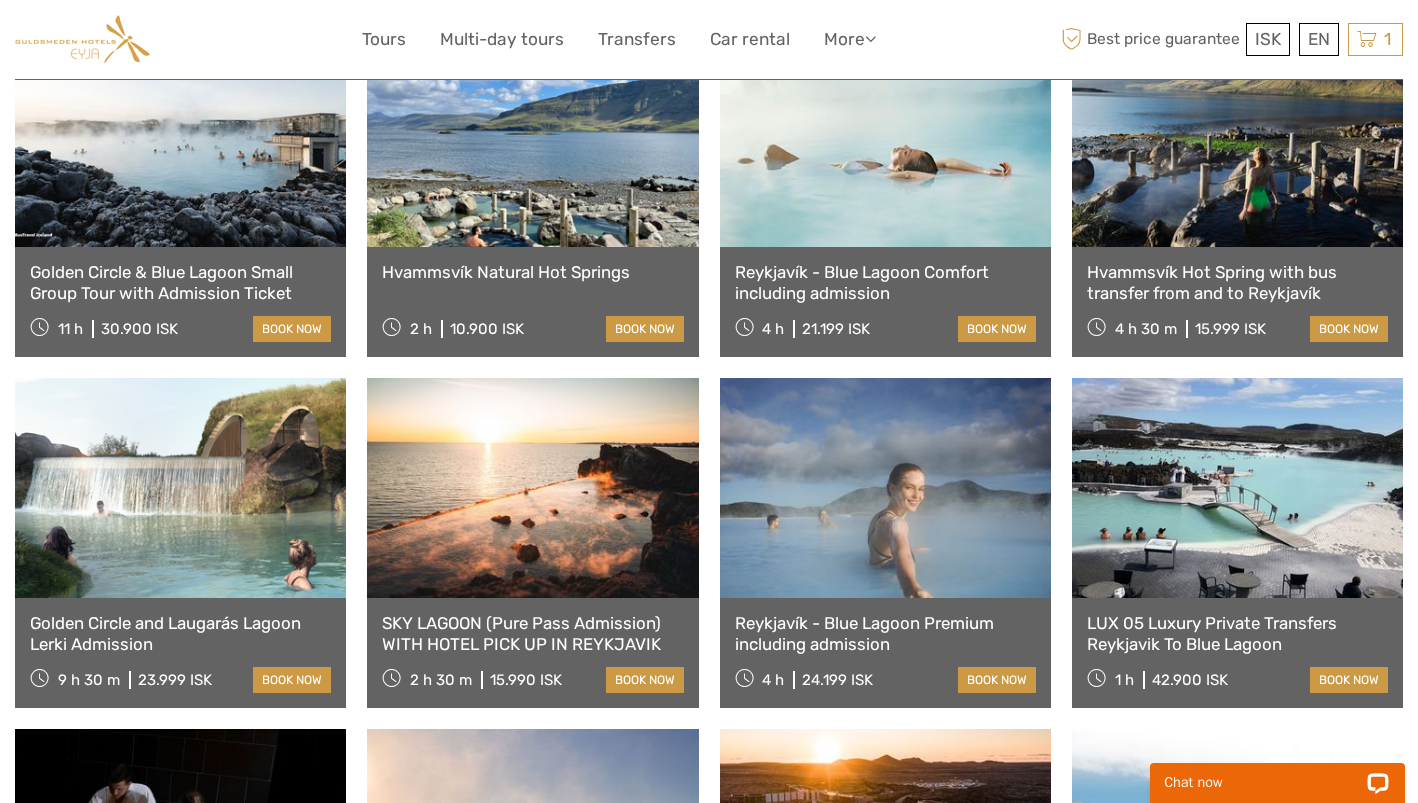 scroll, scrollTop: 905, scrollLeft: 0, axis: vertical 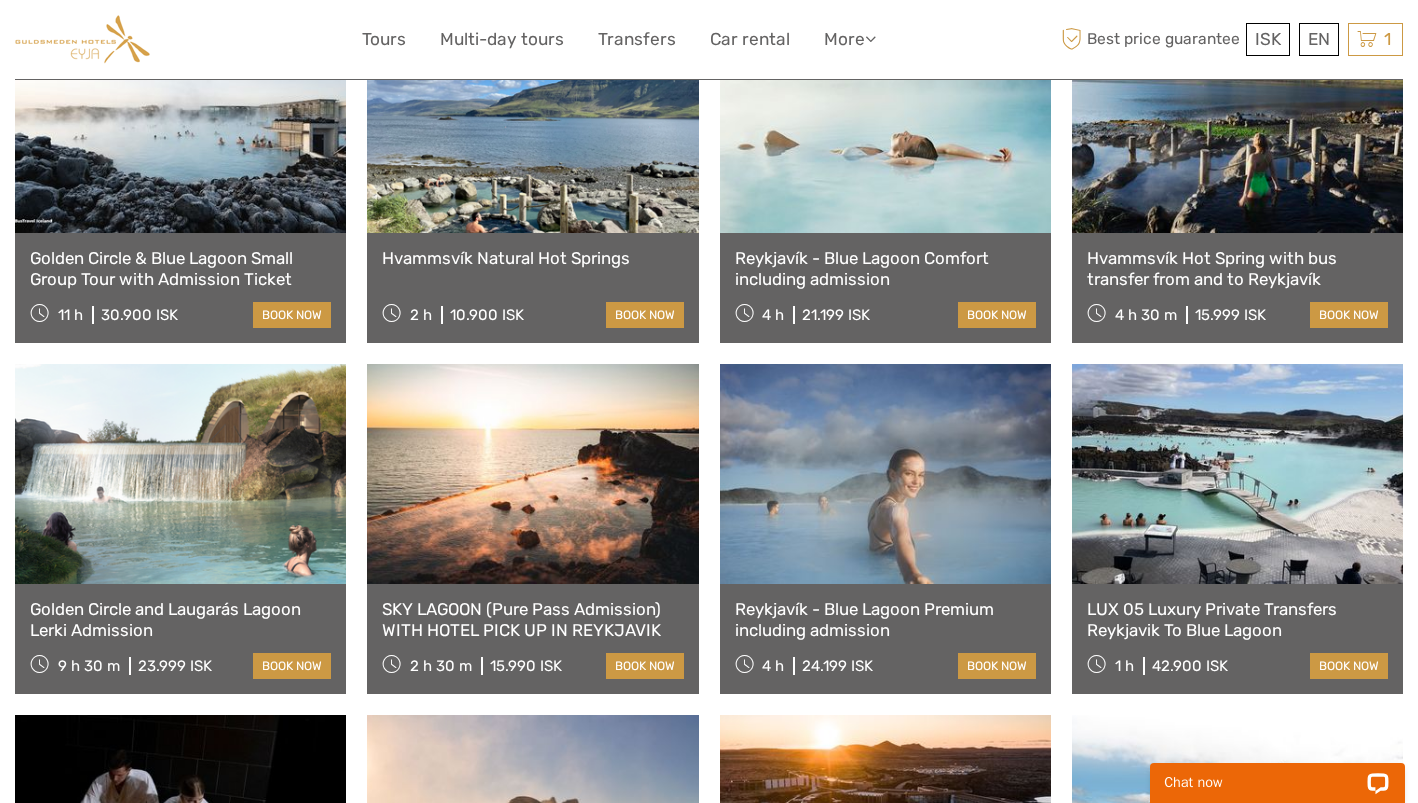 click at bounding box center (885, 474) 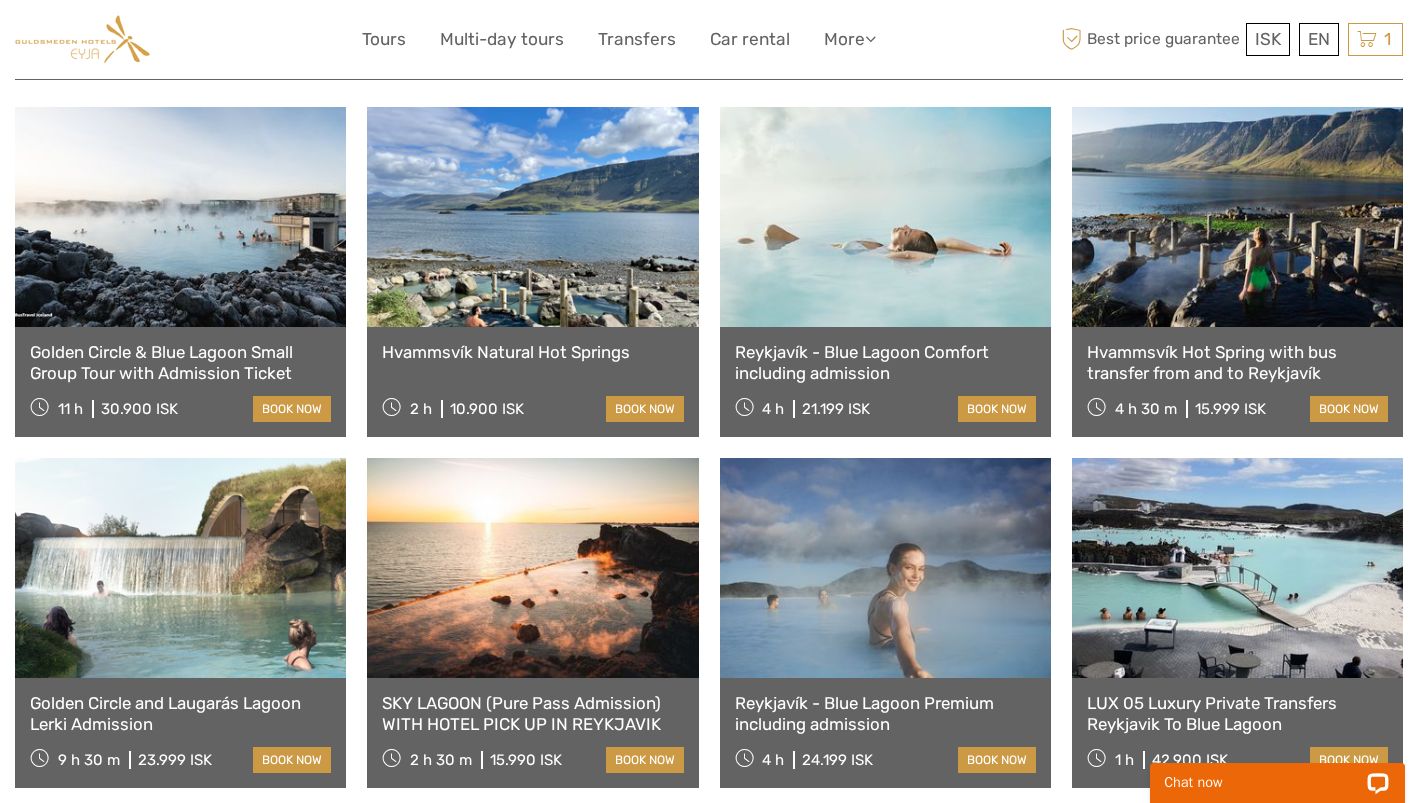 scroll, scrollTop: 812, scrollLeft: 0, axis: vertical 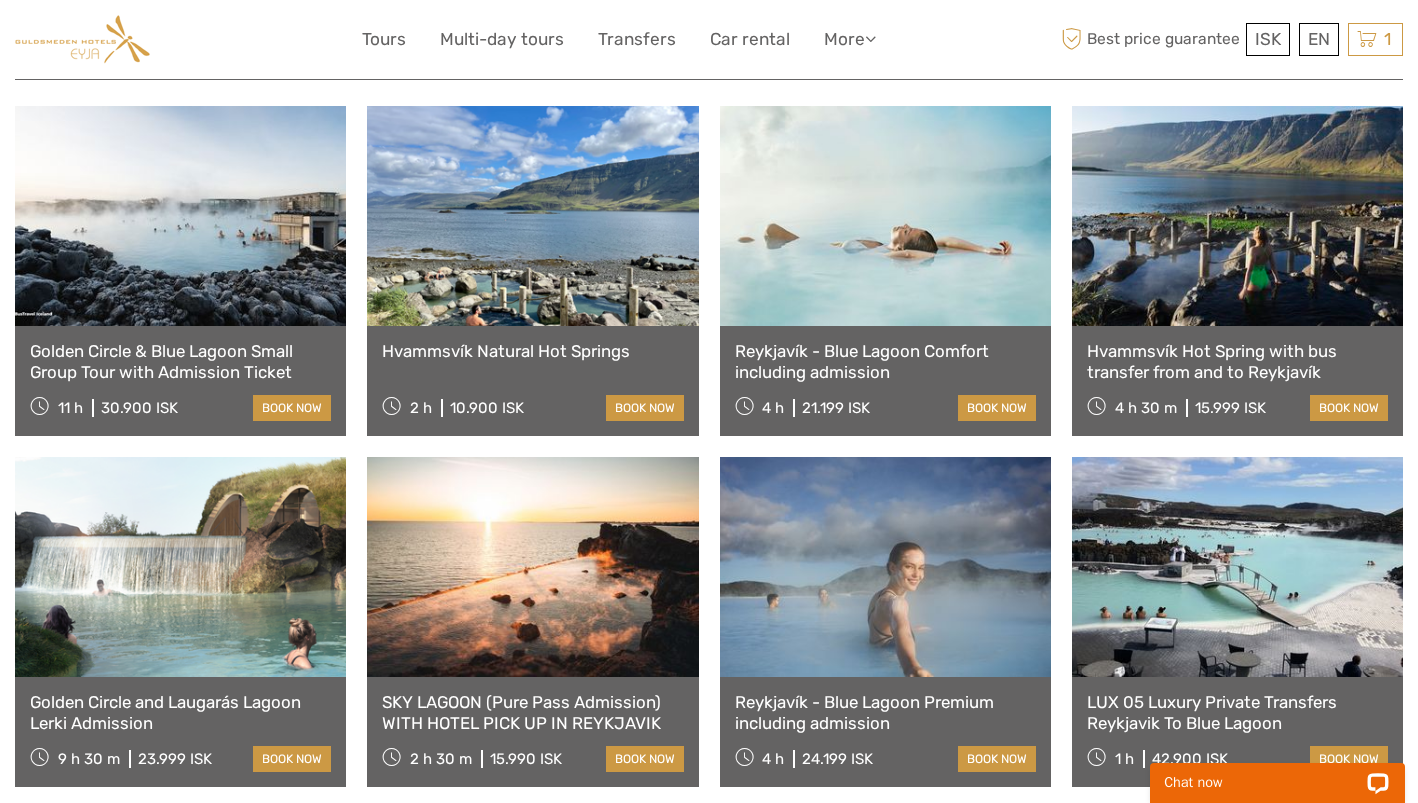 click at bounding box center [885, 216] 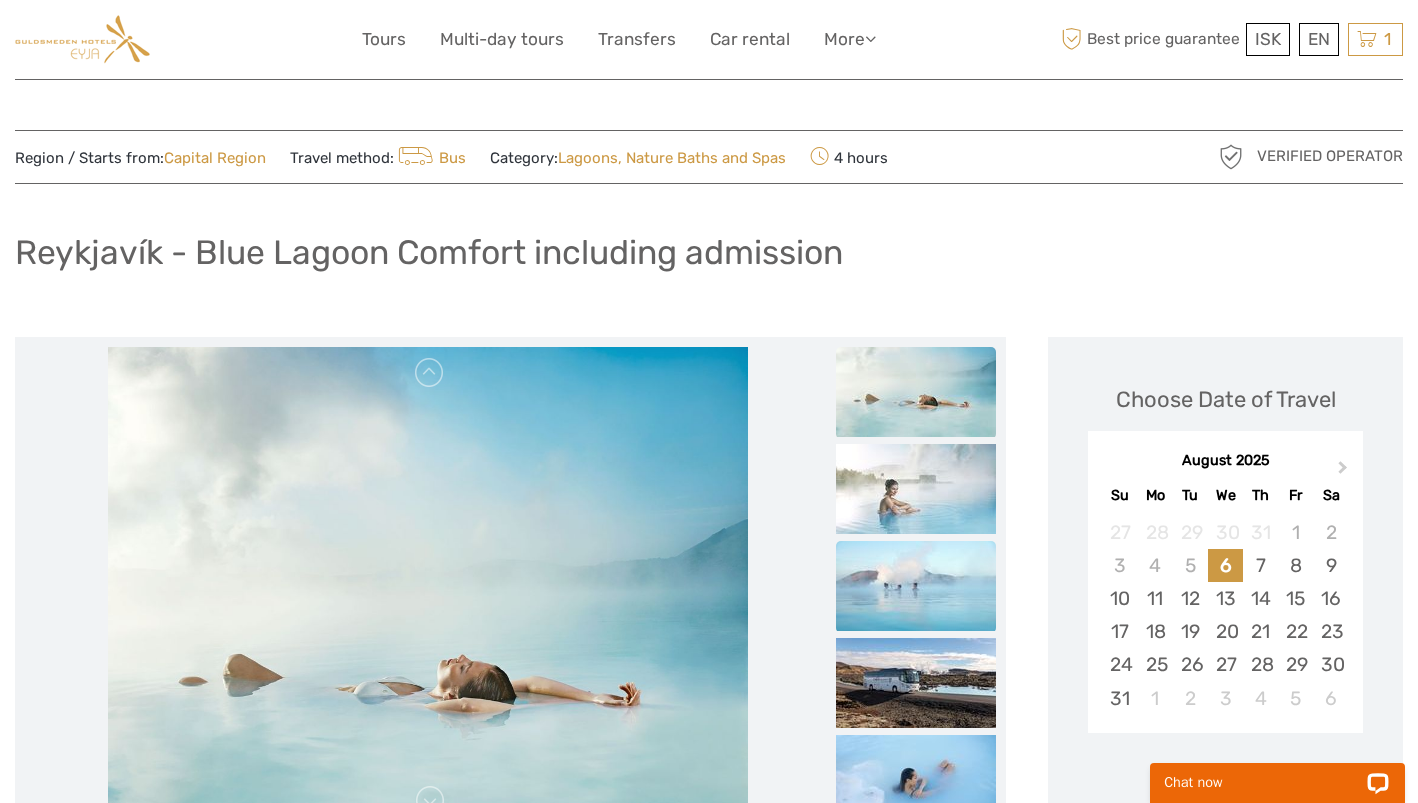 scroll, scrollTop: 0, scrollLeft: 0, axis: both 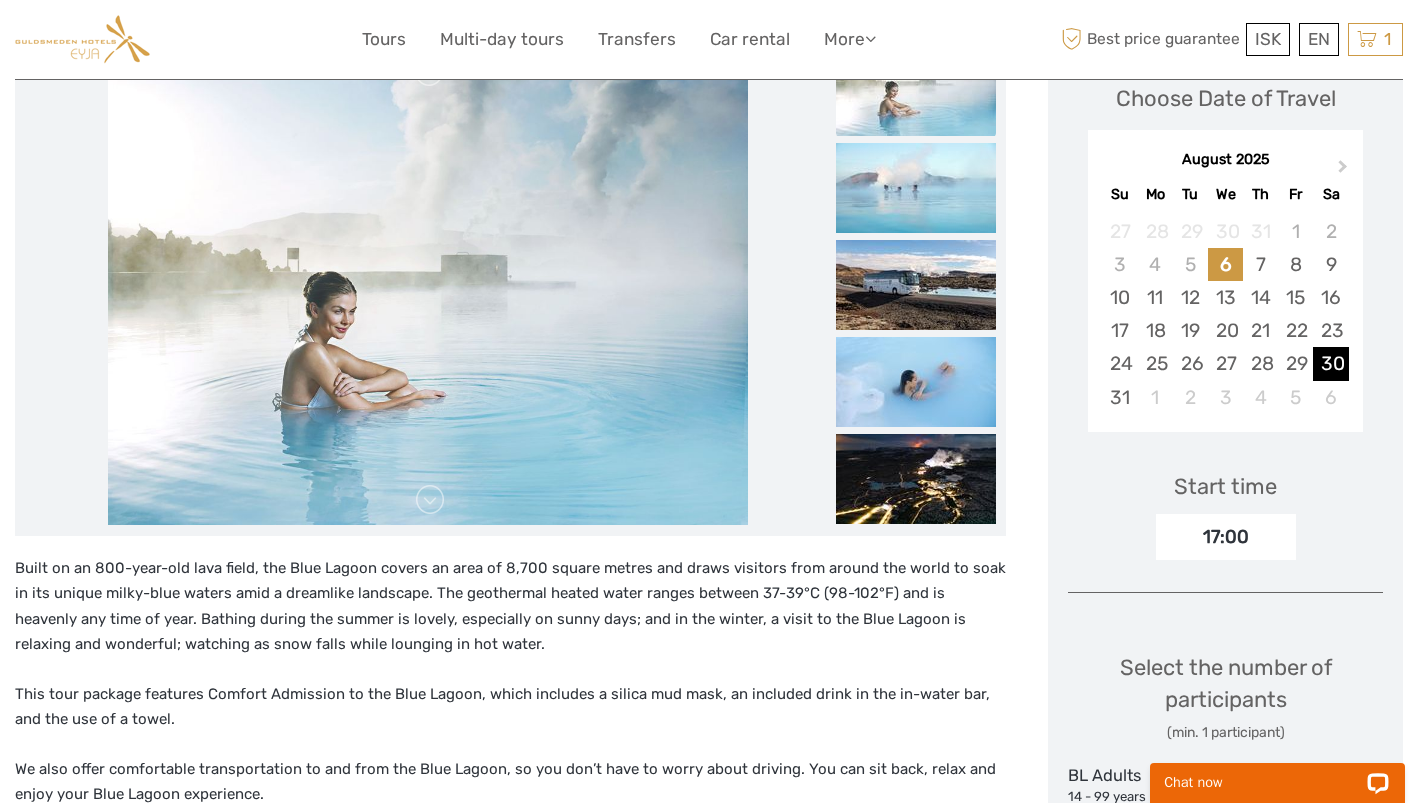 click on "30" at bounding box center (1330, 363) 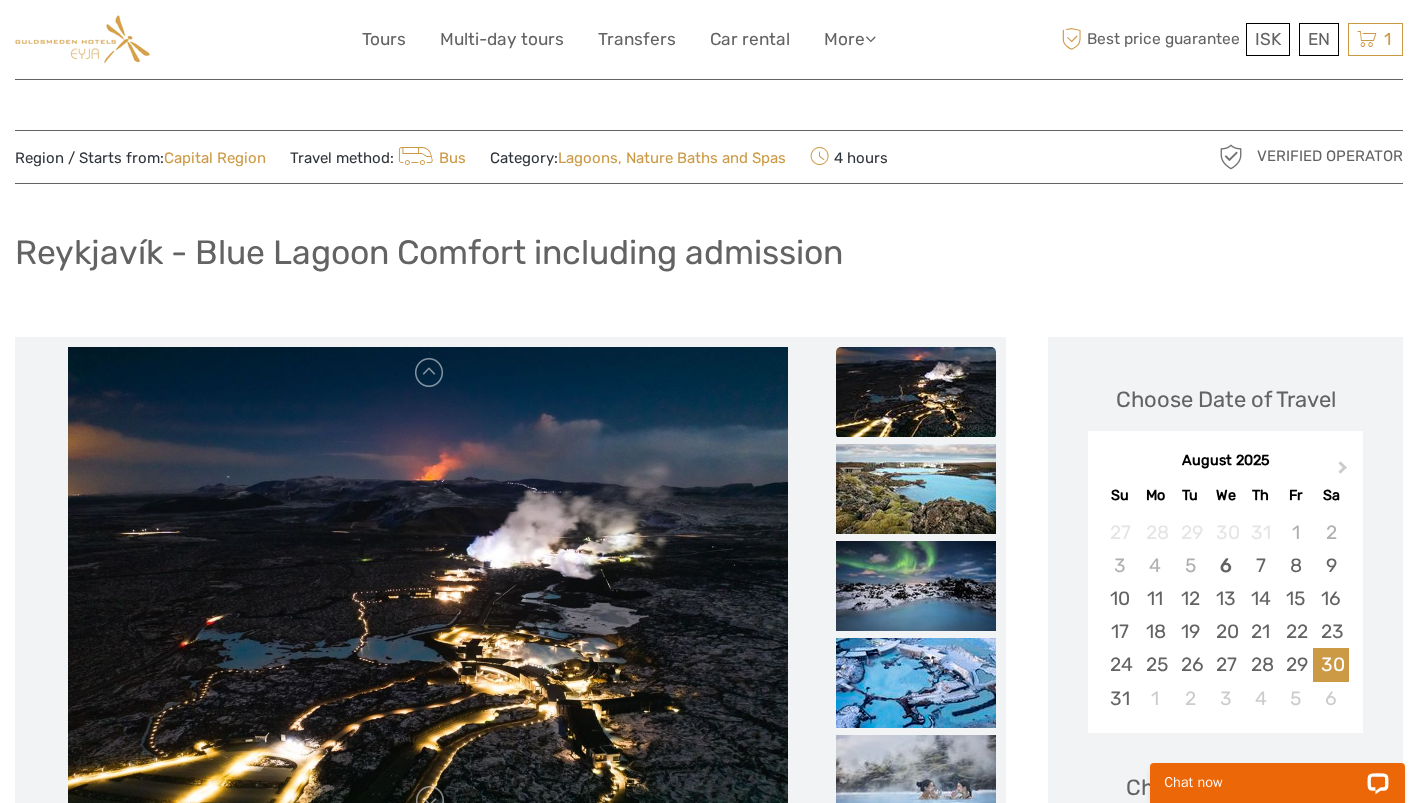 scroll, scrollTop: 0, scrollLeft: 0, axis: both 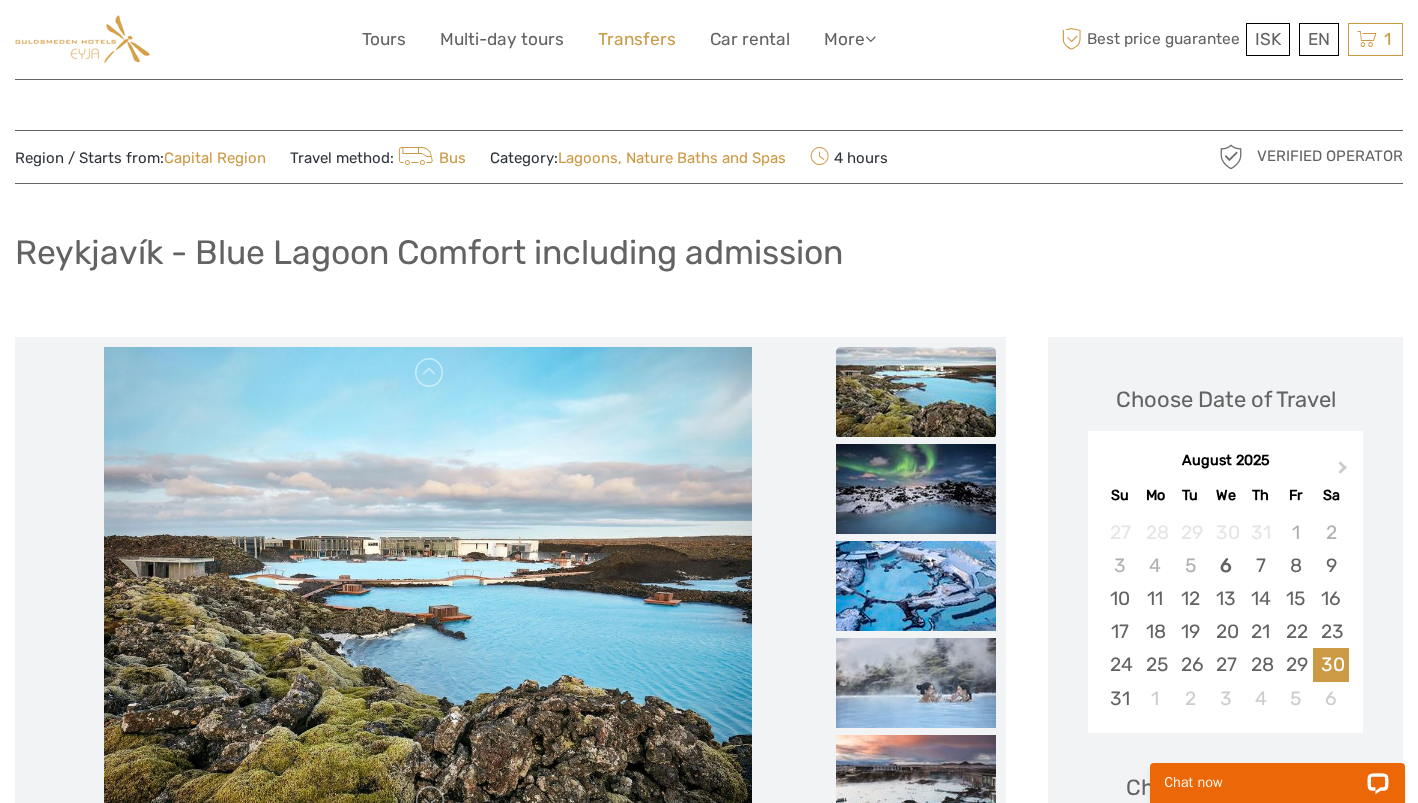 click on "Transfers" at bounding box center [637, 39] 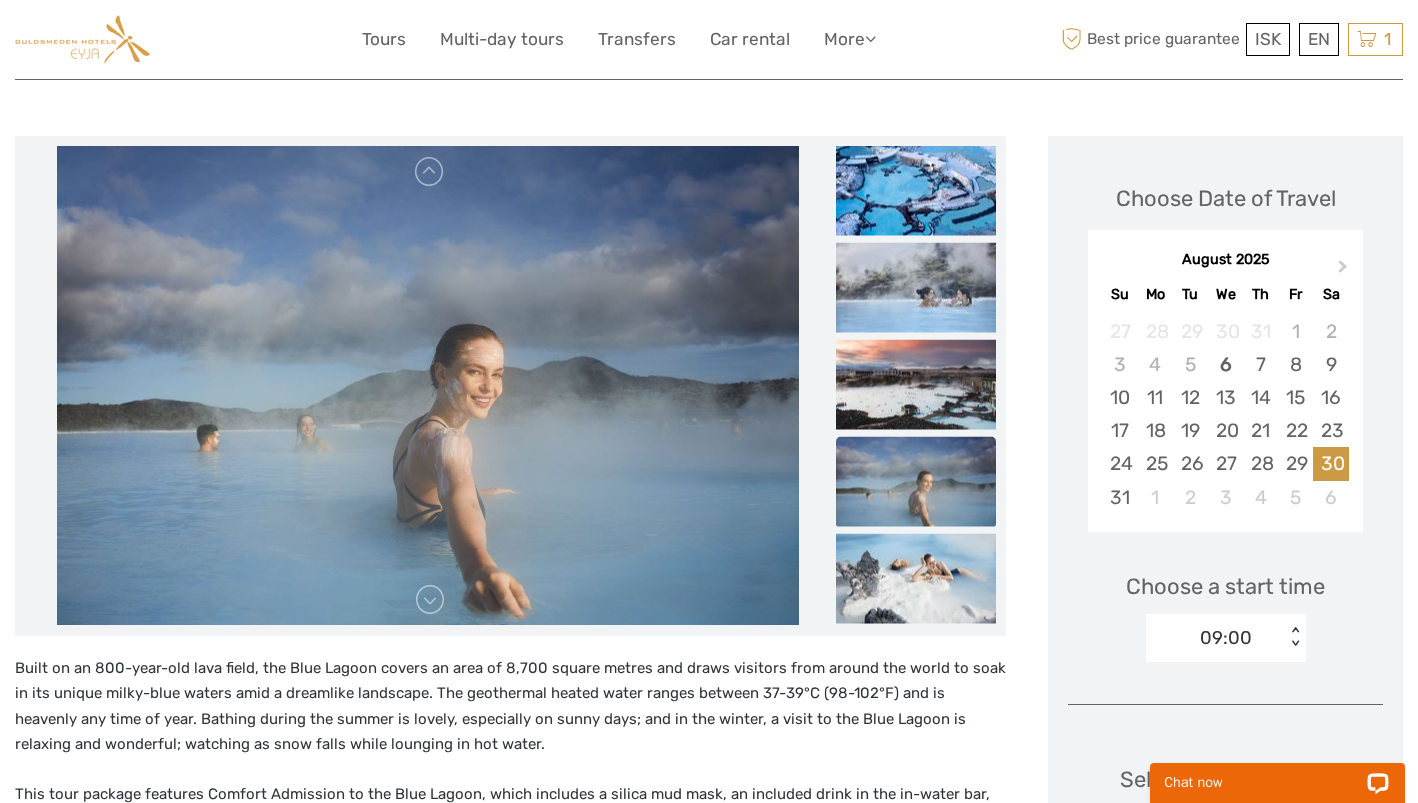 scroll, scrollTop: 191, scrollLeft: 0, axis: vertical 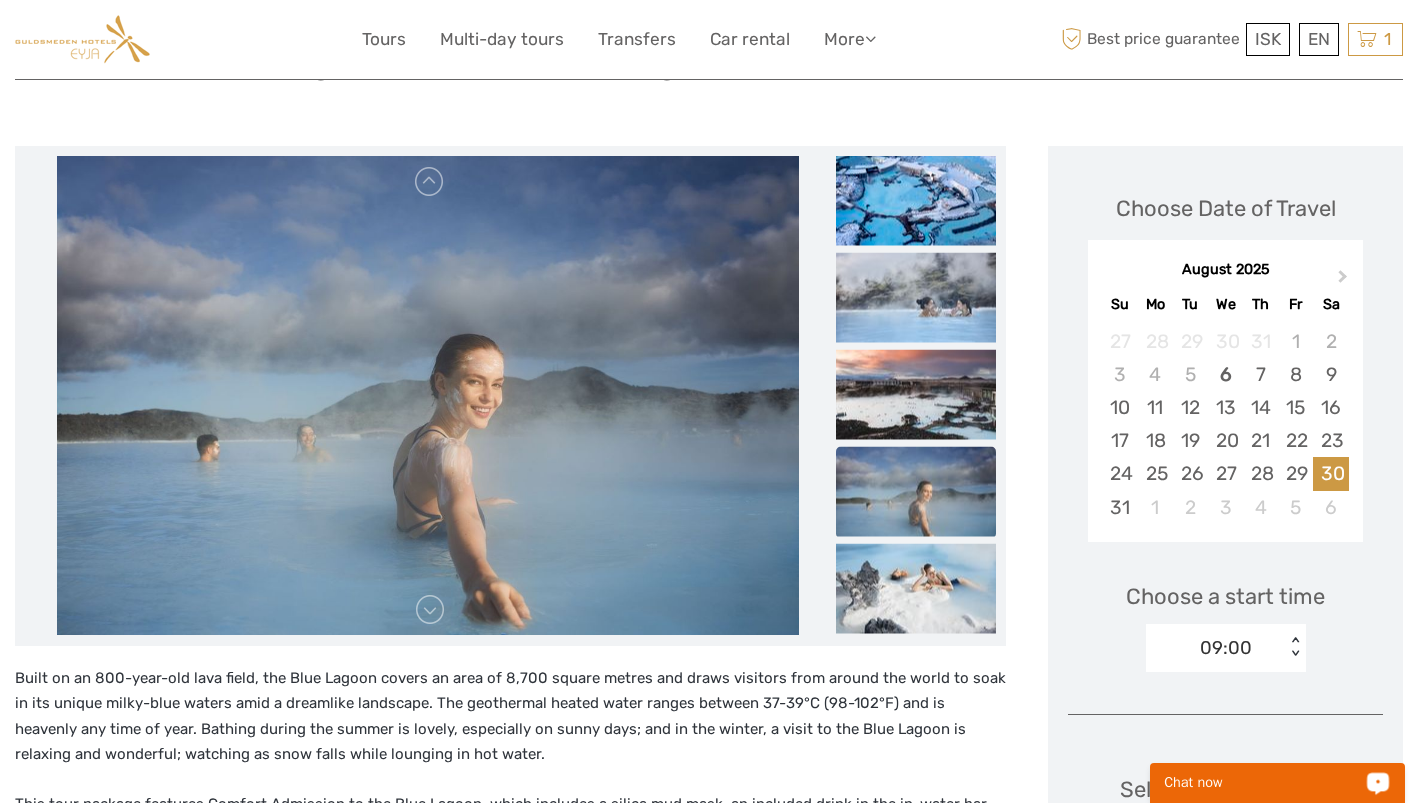 click on "Chat now" at bounding box center (1264, 783) 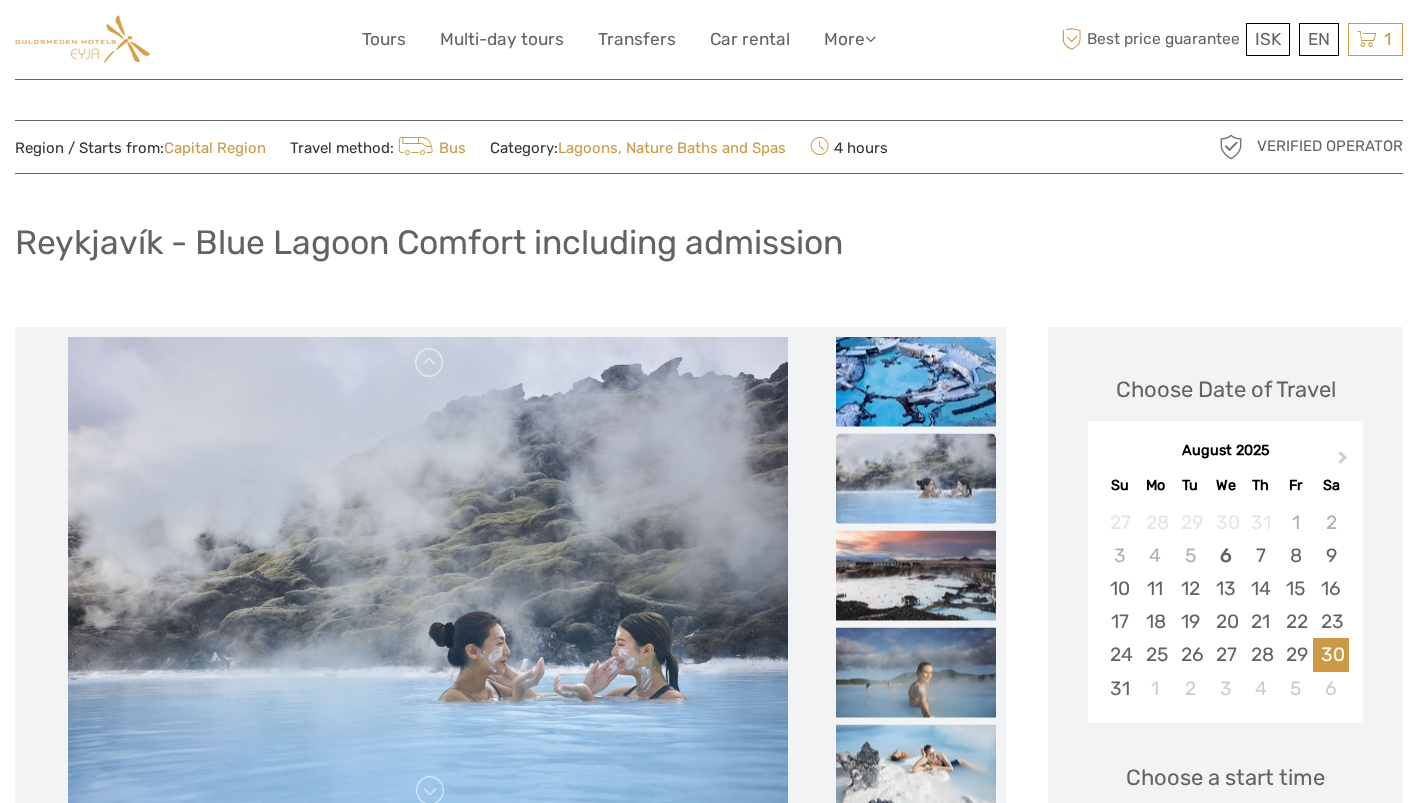 scroll, scrollTop: 6, scrollLeft: 0, axis: vertical 